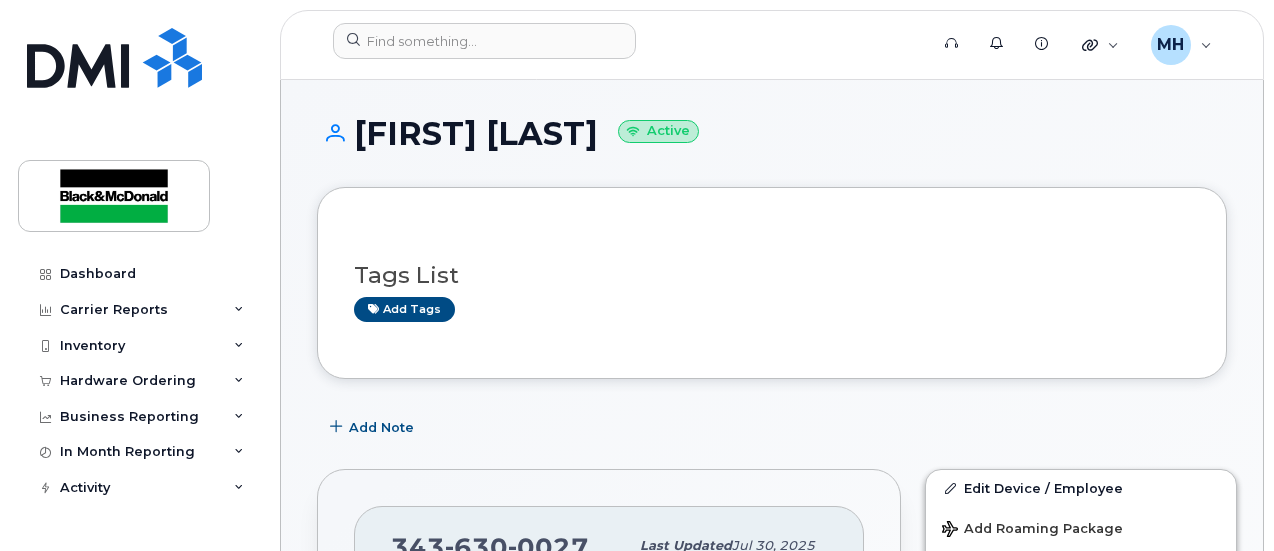 scroll, scrollTop: 200, scrollLeft: 0, axis: vertical 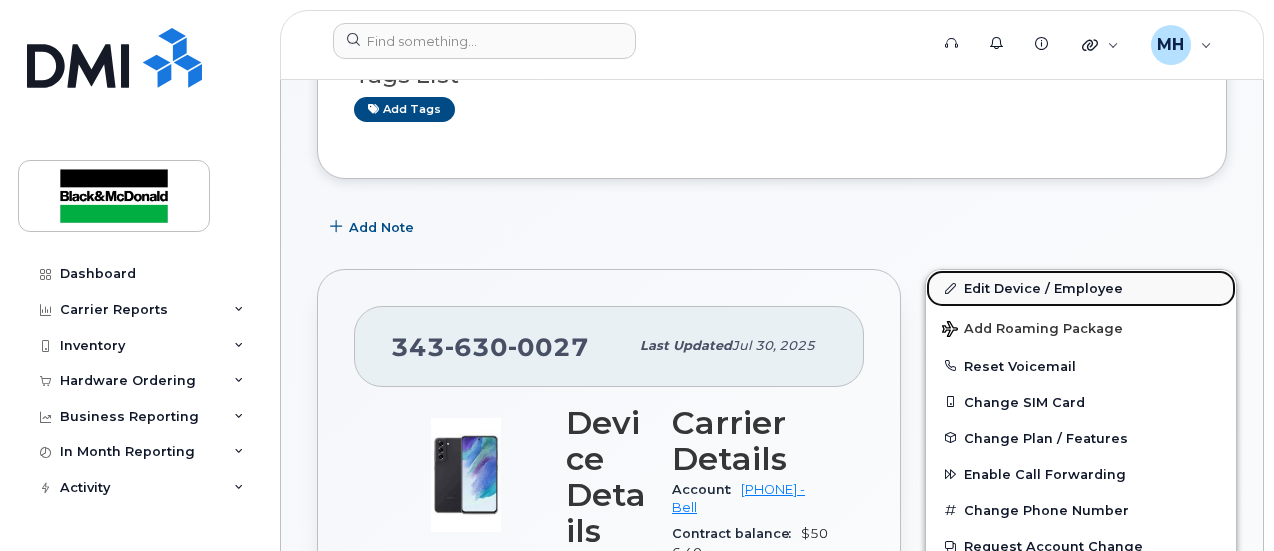 click on "Edit Device / Employee" at bounding box center [1081, 288] 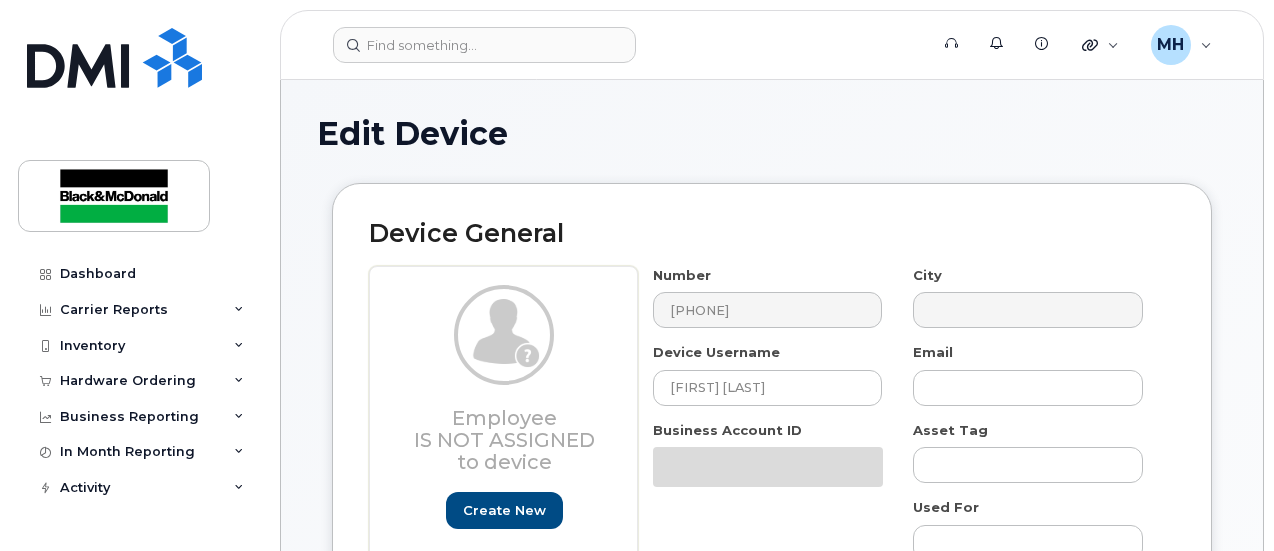 select on "13640296" 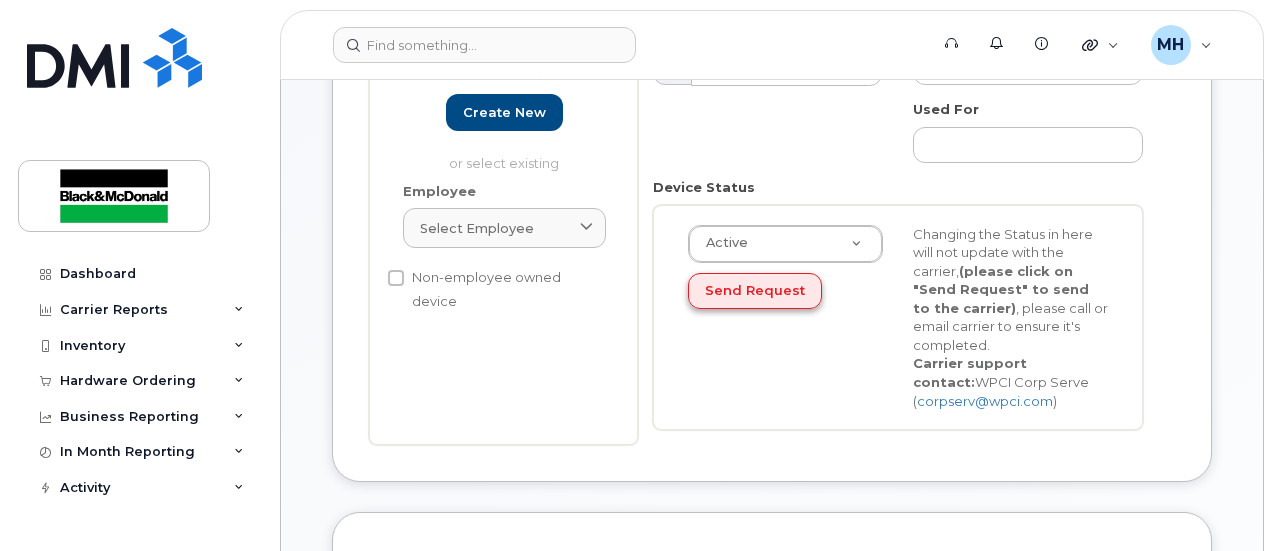 scroll, scrollTop: 400, scrollLeft: 0, axis: vertical 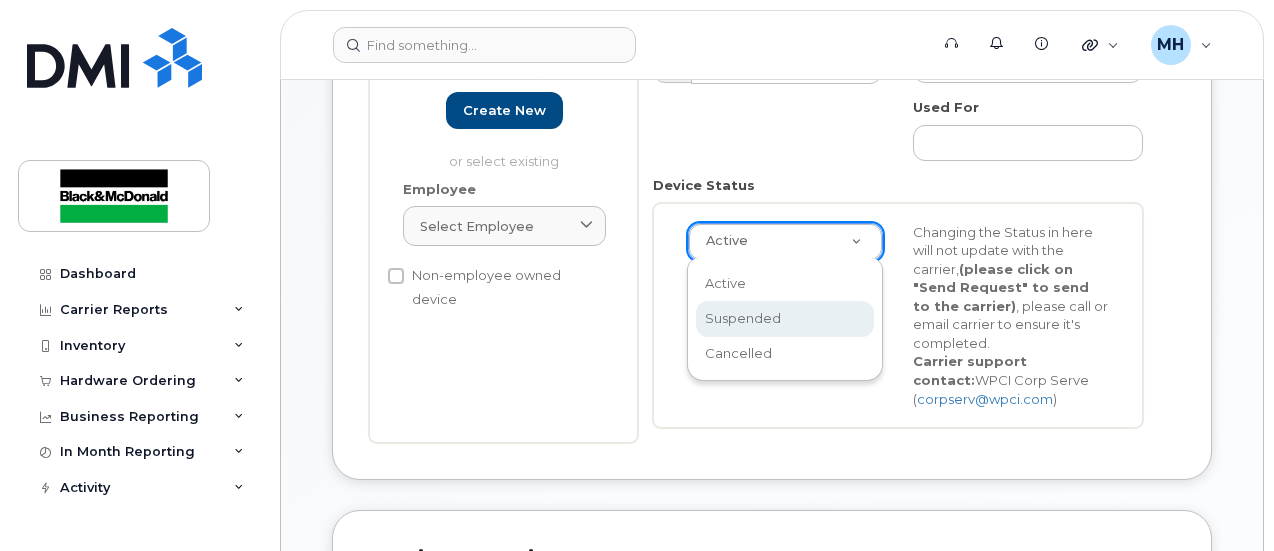 select on "suspended" 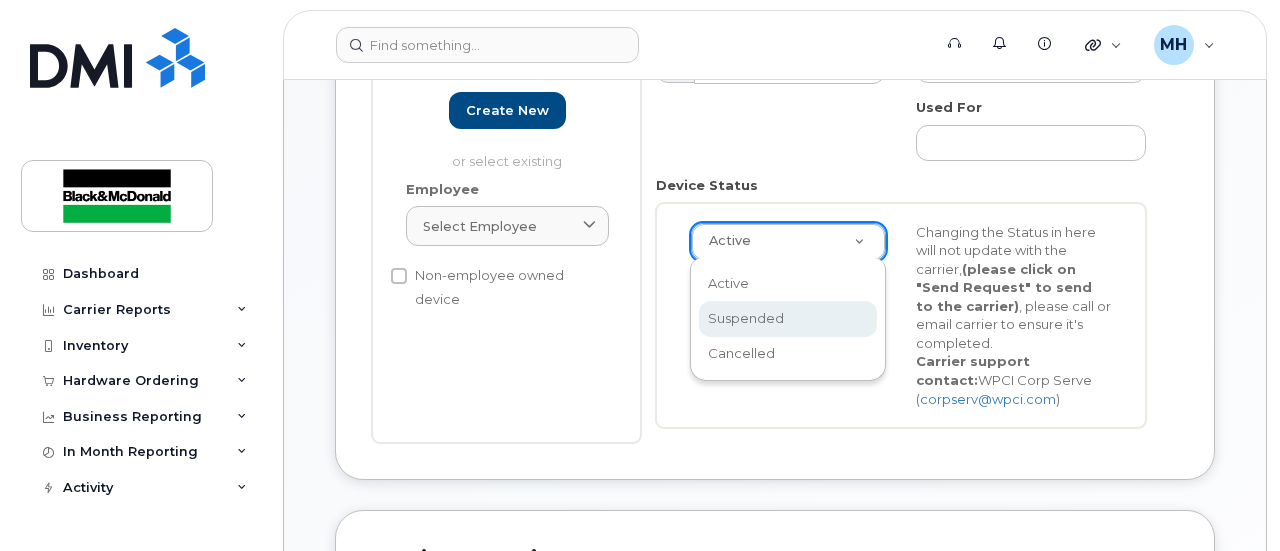 scroll, scrollTop: 0, scrollLeft: 0, axis: both 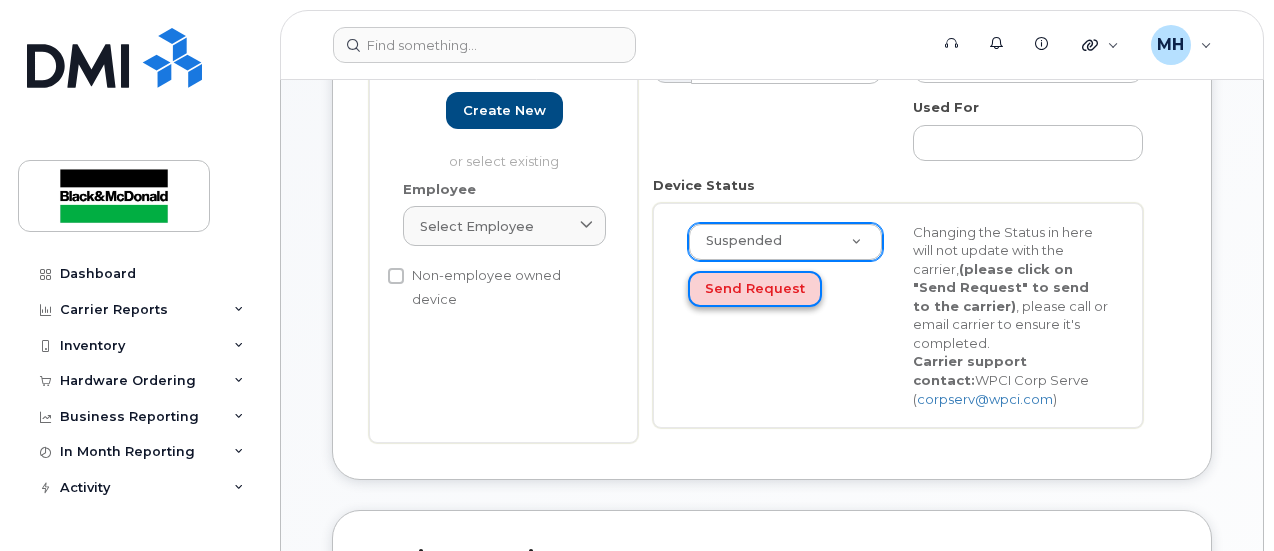 click on "Send Request" at bounding box center [755, 289] 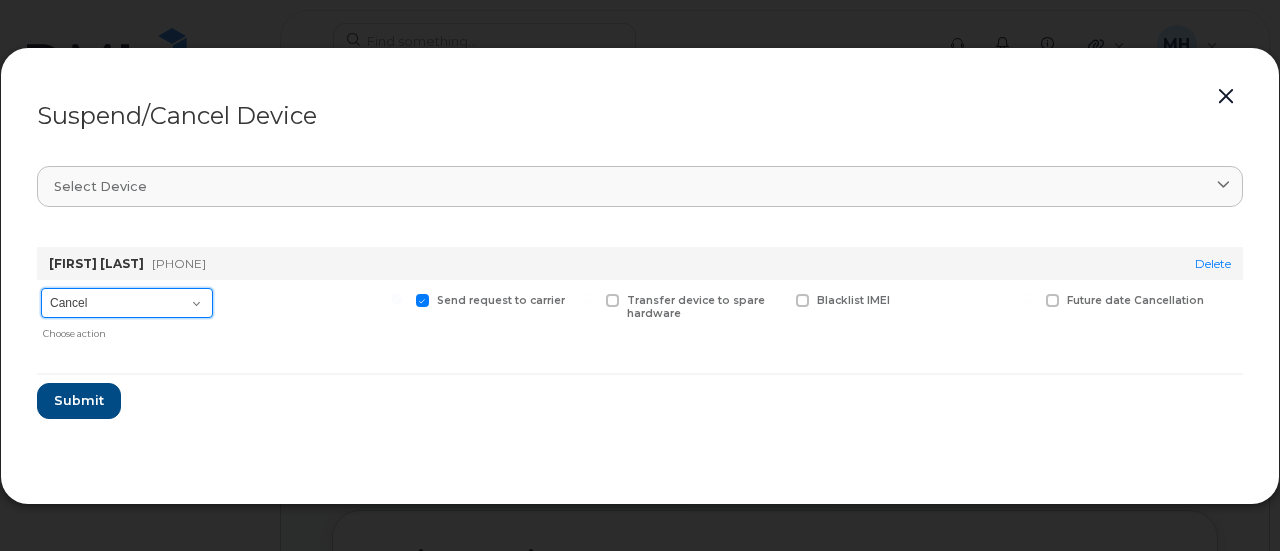 click on "Cancel Suspend - Extend Suspension Suspend - Reduced Rate Suspend - Full Rate Suspend - Lost Device/Stolen Reactivate" at bounding box center [127, 303] 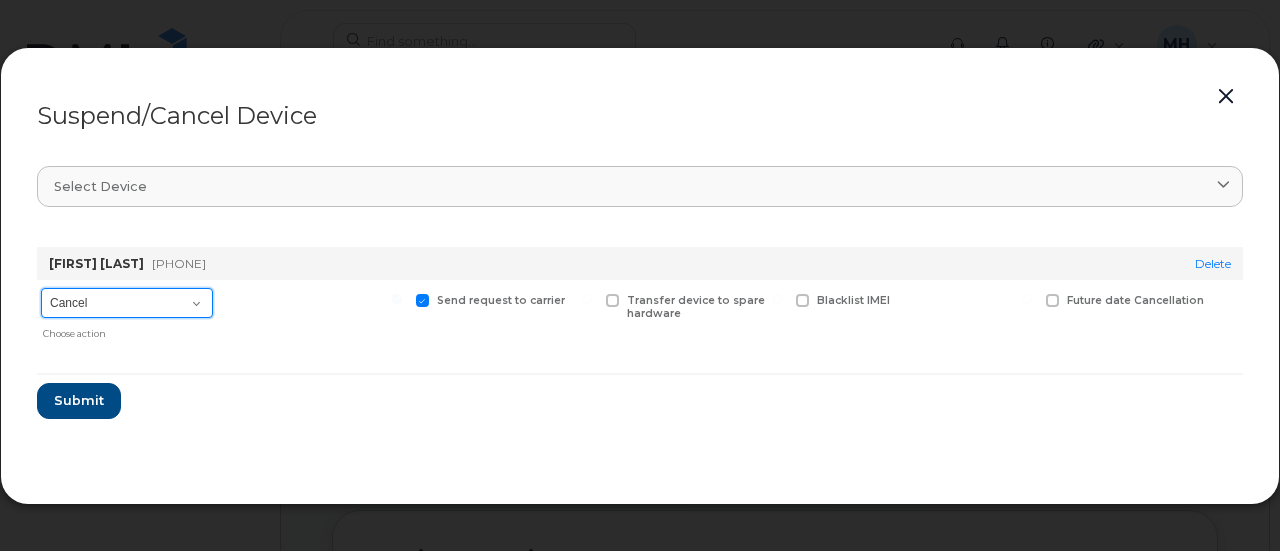 select on "[object Object]" 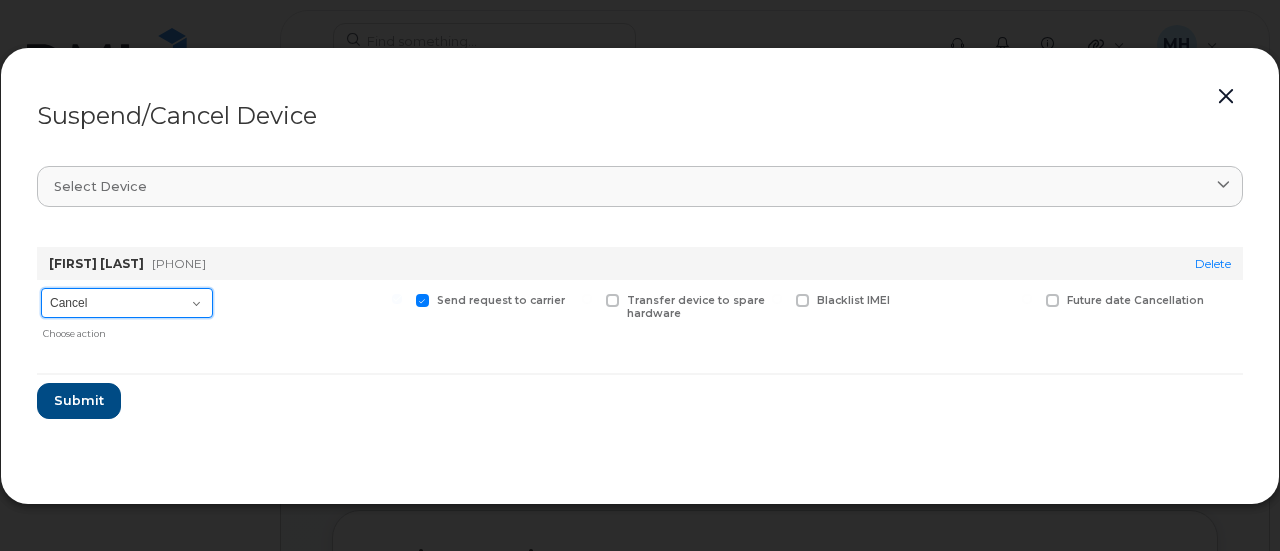 click on "Cancel Suspend - Extend Suspension Suspend - Reduced Rate Suspend - Full Rate Suspend - Lost Device/Stolen Reactivate" at bounding box center [127, 303] 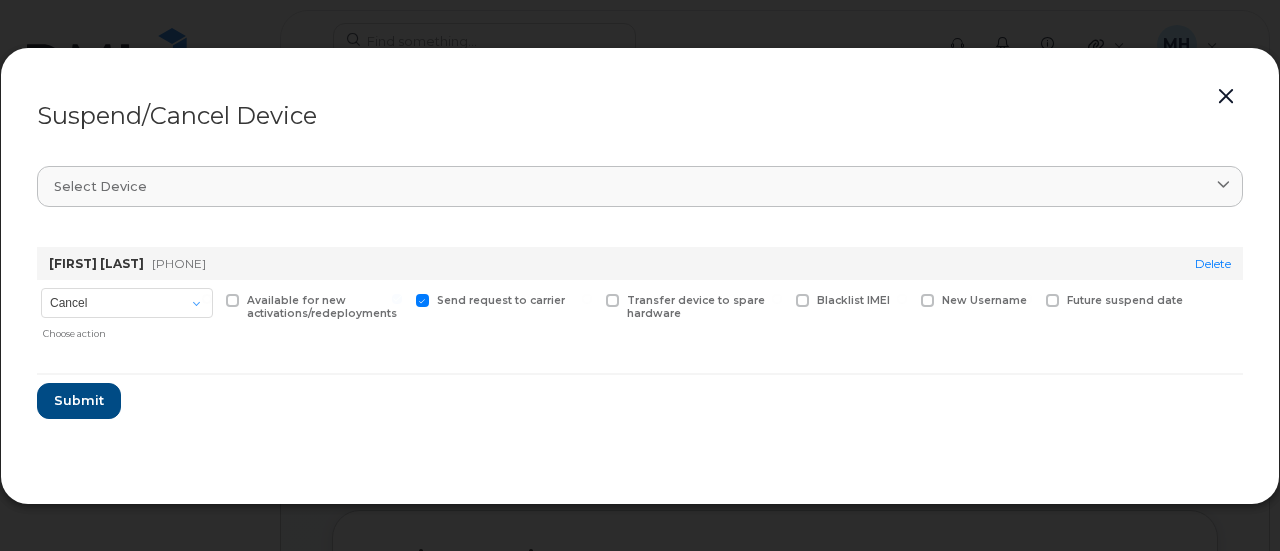 drag, startPoint x: 231, startPoint y: 304, endPoint x: 185, endPoint y: 347, distance: 62.968246 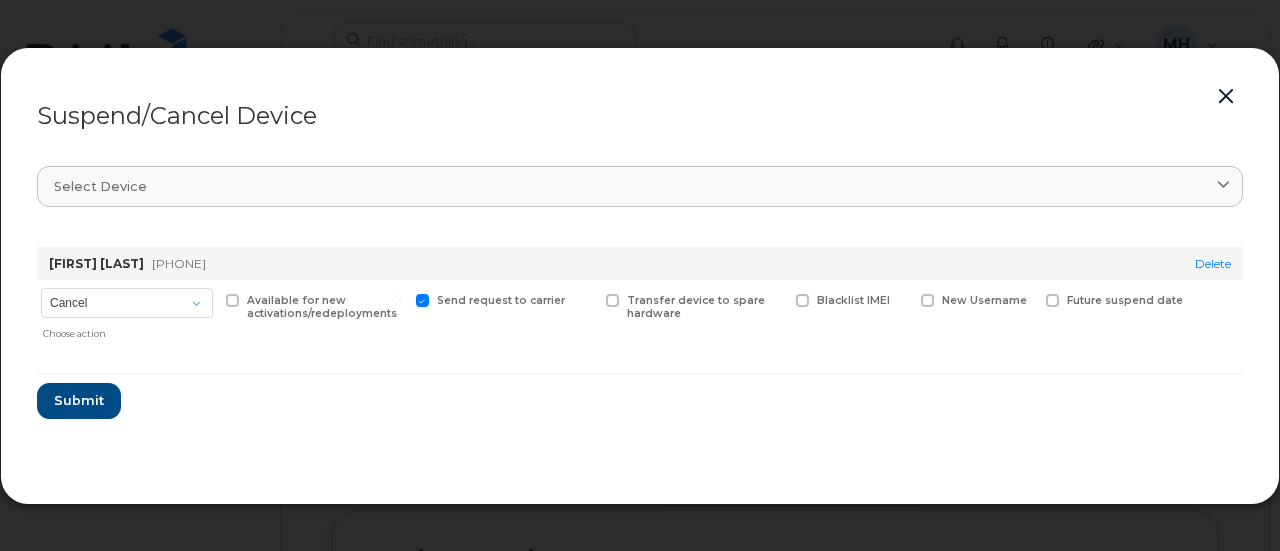 click at bounding box center [232, 300] 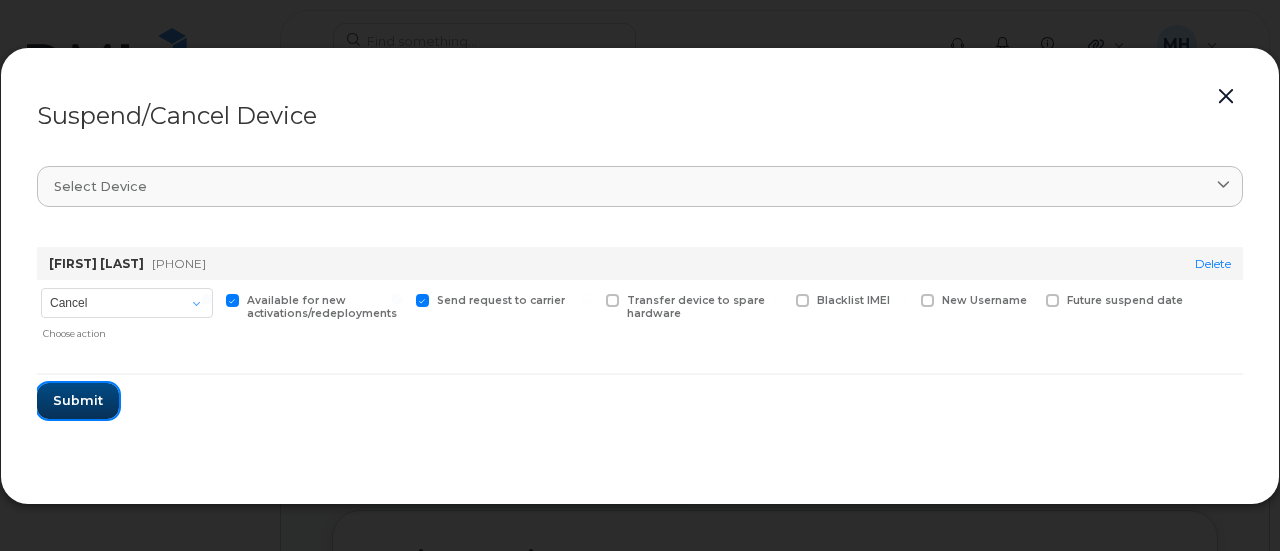 drag, startPoint x: 76, startPoint y: 407, endPoint x: 251, endPoint y: 387, distance: 176.13914 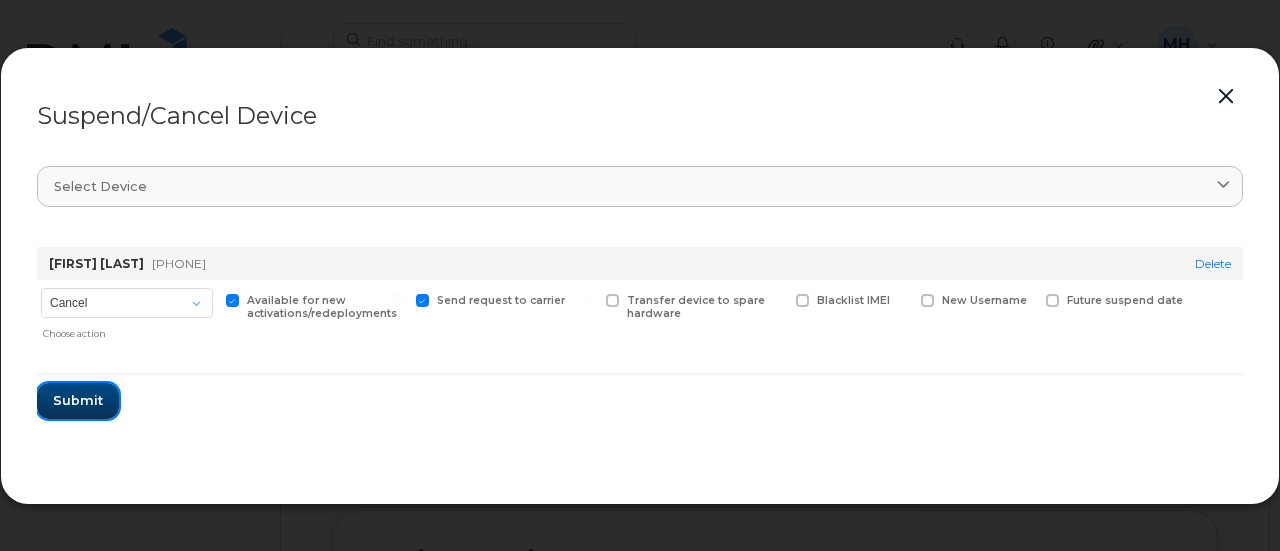 click on "Submit" at bounding box center (78, 400) 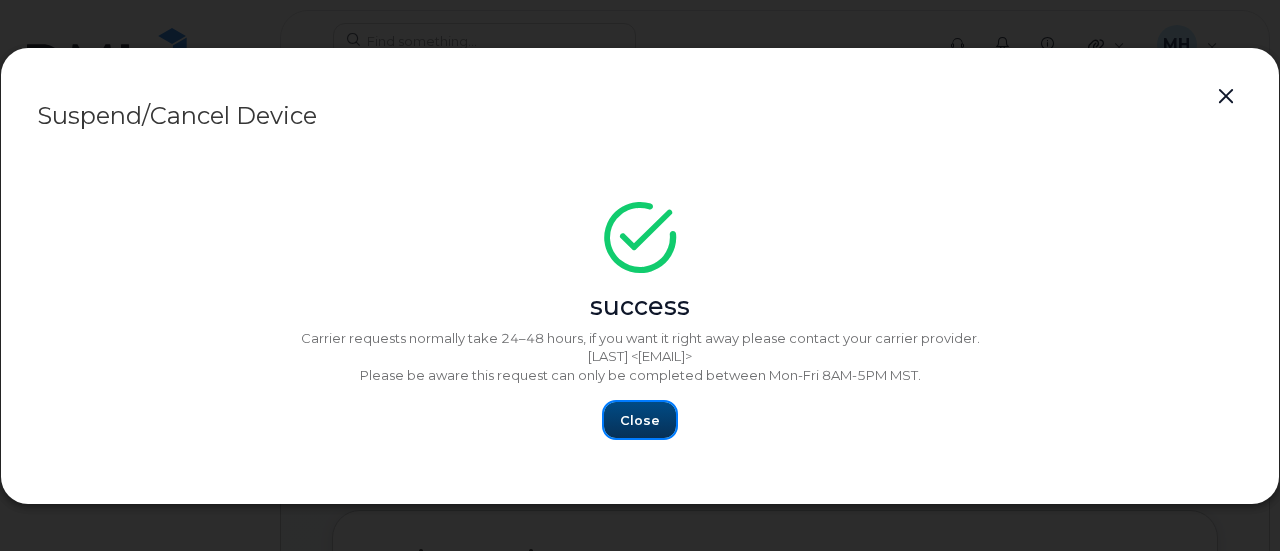 click on "Close" at bounding box center [640, 420] 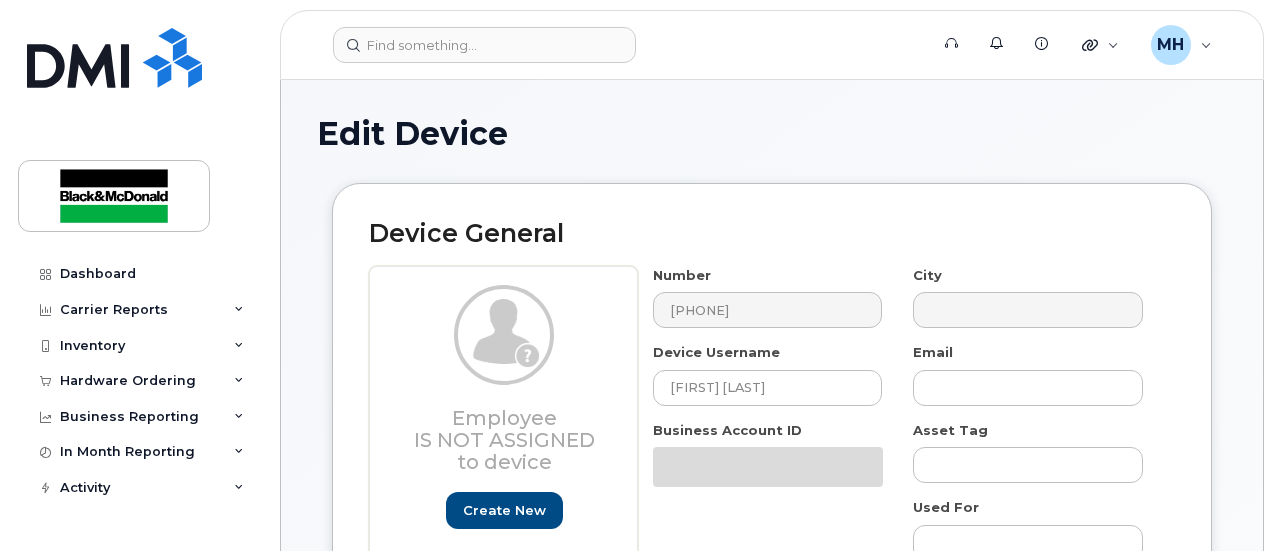 select on "13640296" 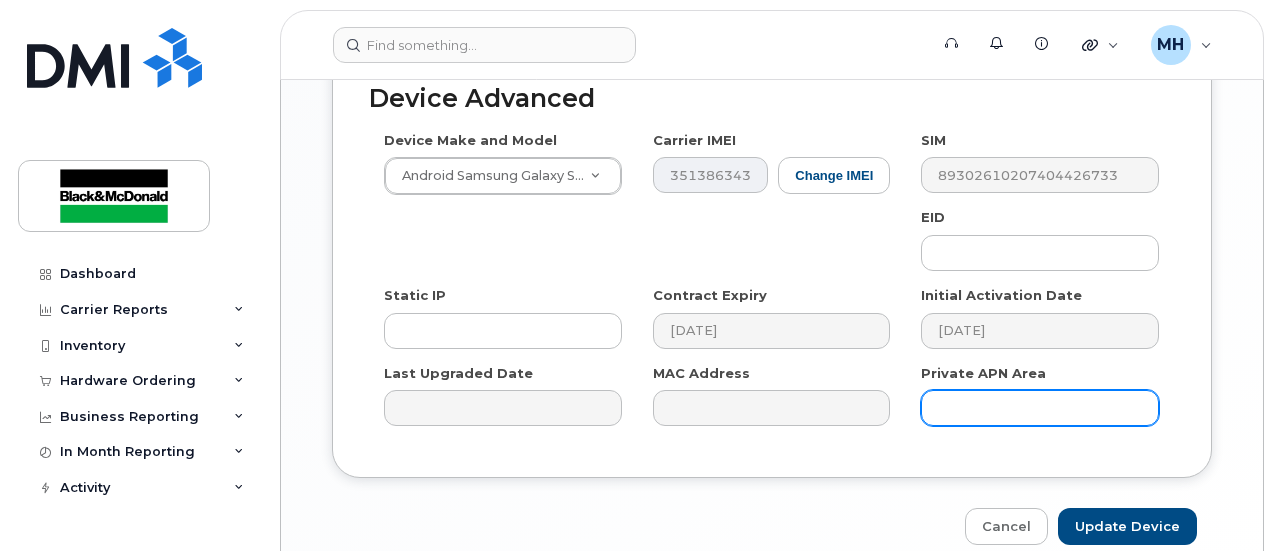 scroll, scrollTop: 1373, scrollLeft: 0, axis: vertical 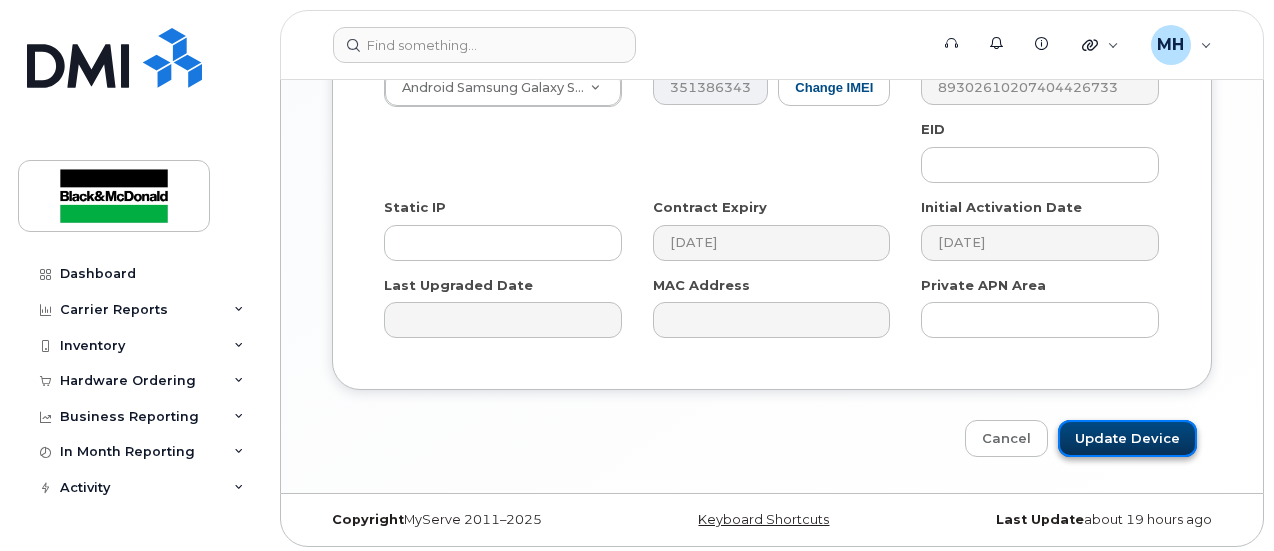 click on "Update Device" at bounding box center (1127, 438) 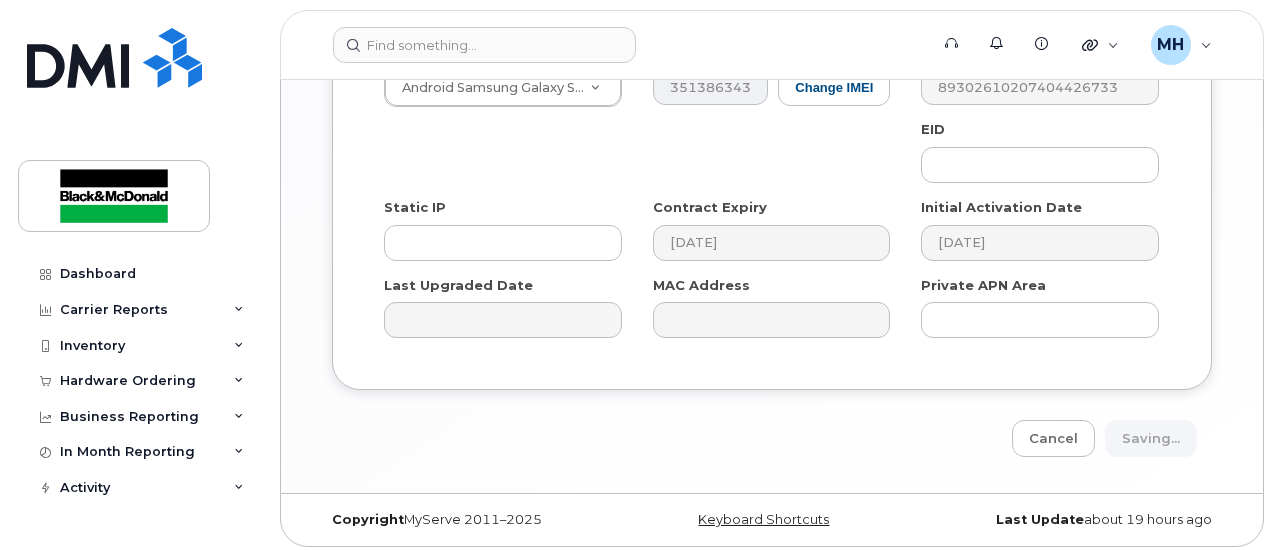 type on "Saving..." 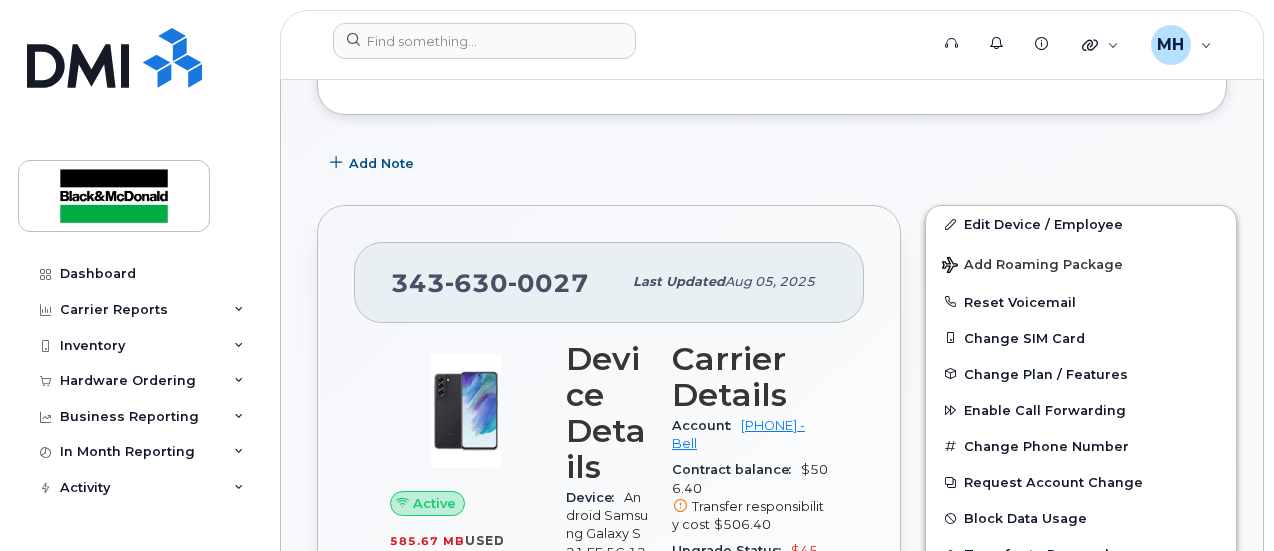 scroll, scrollTop: 100, scrollLeft: 0, axis: vertical 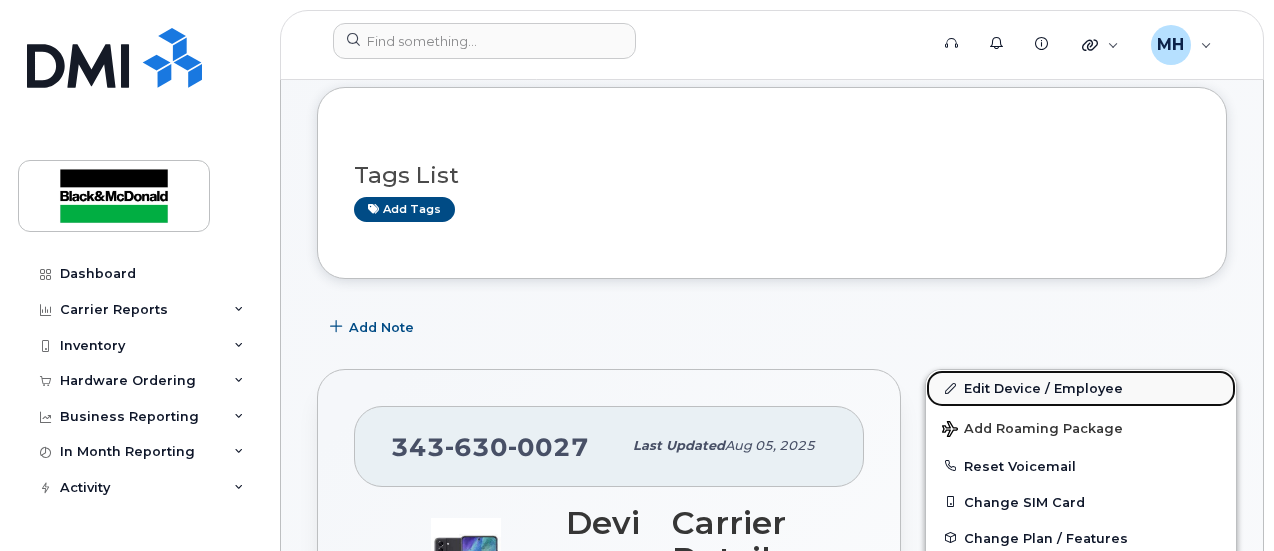 click on "Edit Device / Employee" at bounding box center (1081, 388) 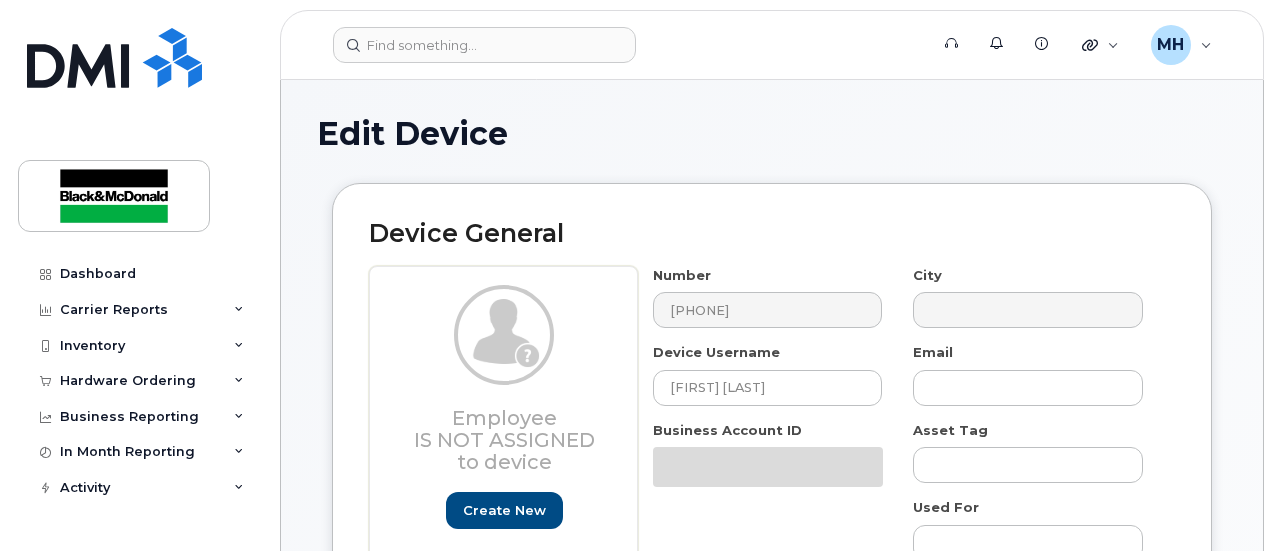 select on "13640296" 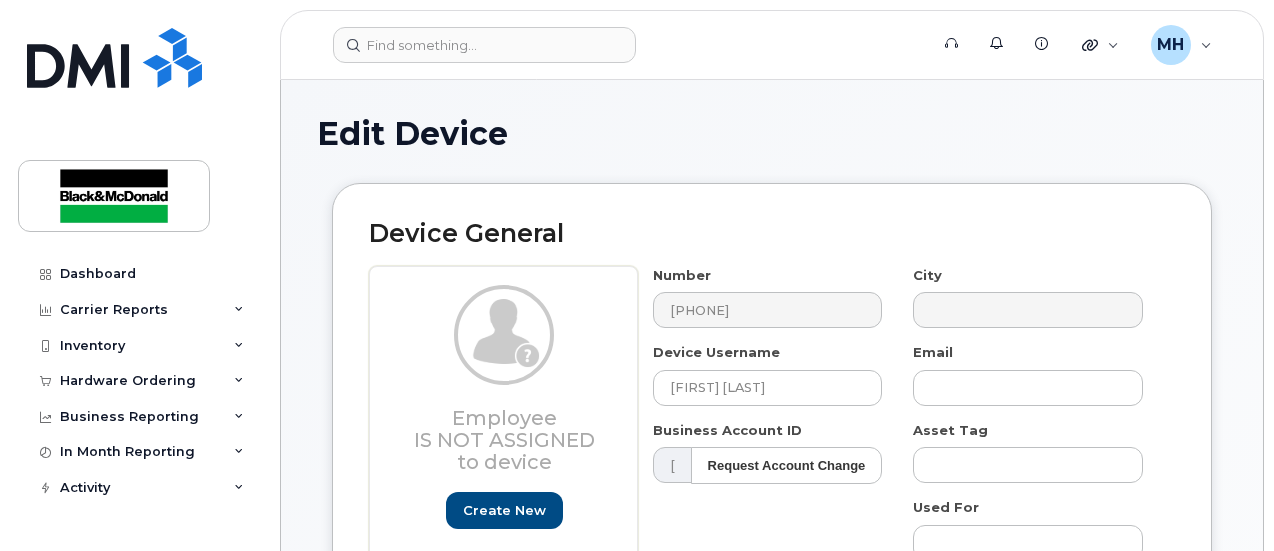 drag, startPoint x: 0, startPoint y: 0, endPoint x: 562, endPoint y: 125, distance: 575.73346 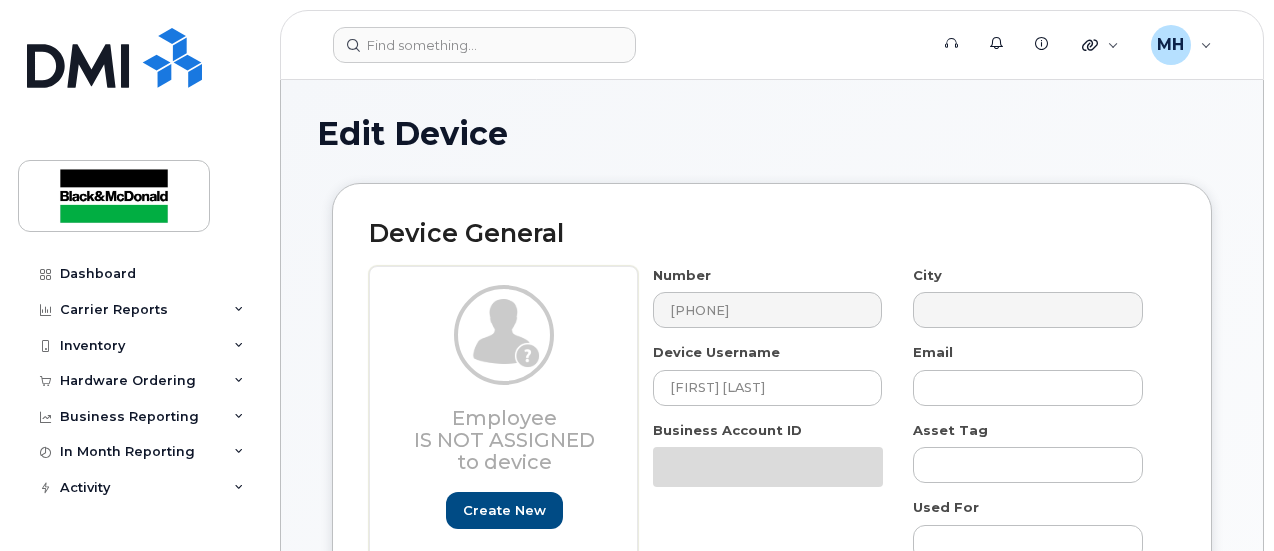 select on "13640296" 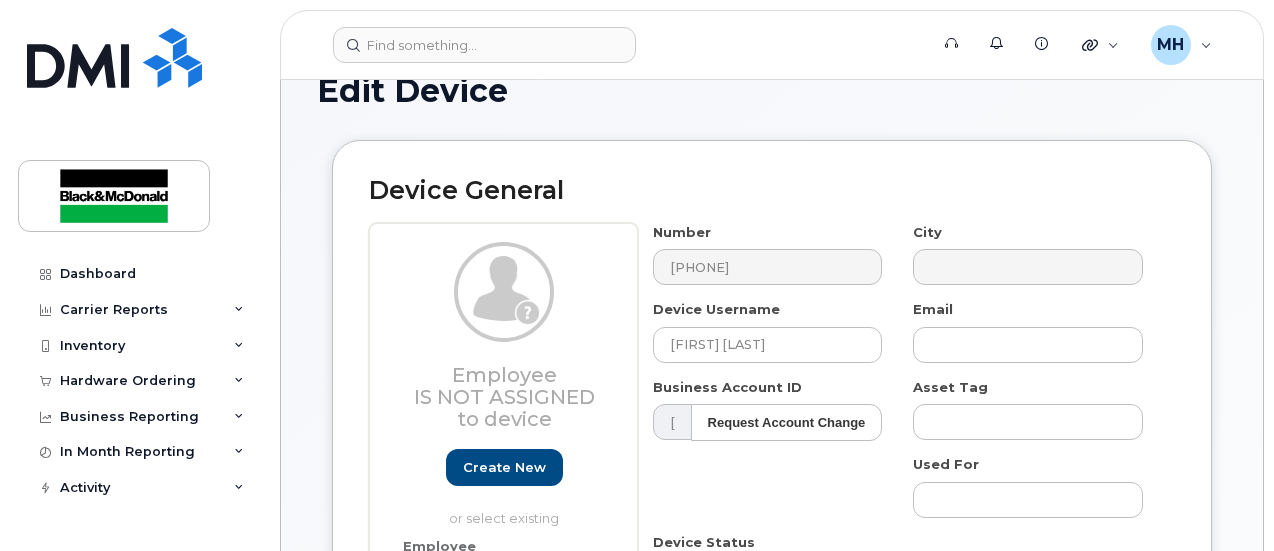 scroll, scrollTop: 0, scrollLeft: 0, axis: both 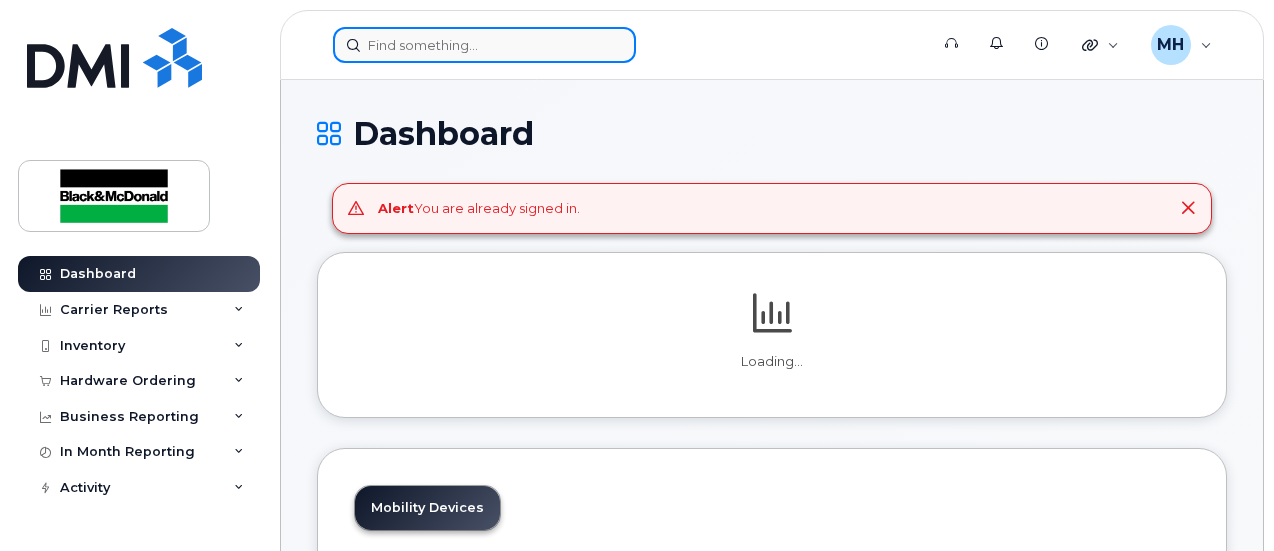 click at bounding box center [484, 45] 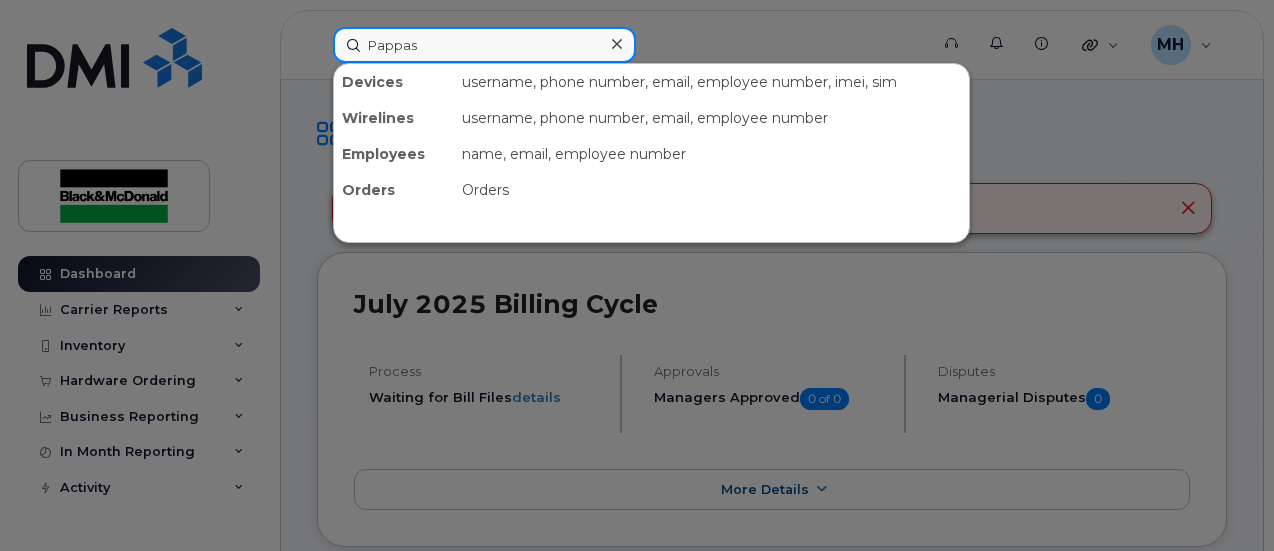 type on "Pappas" 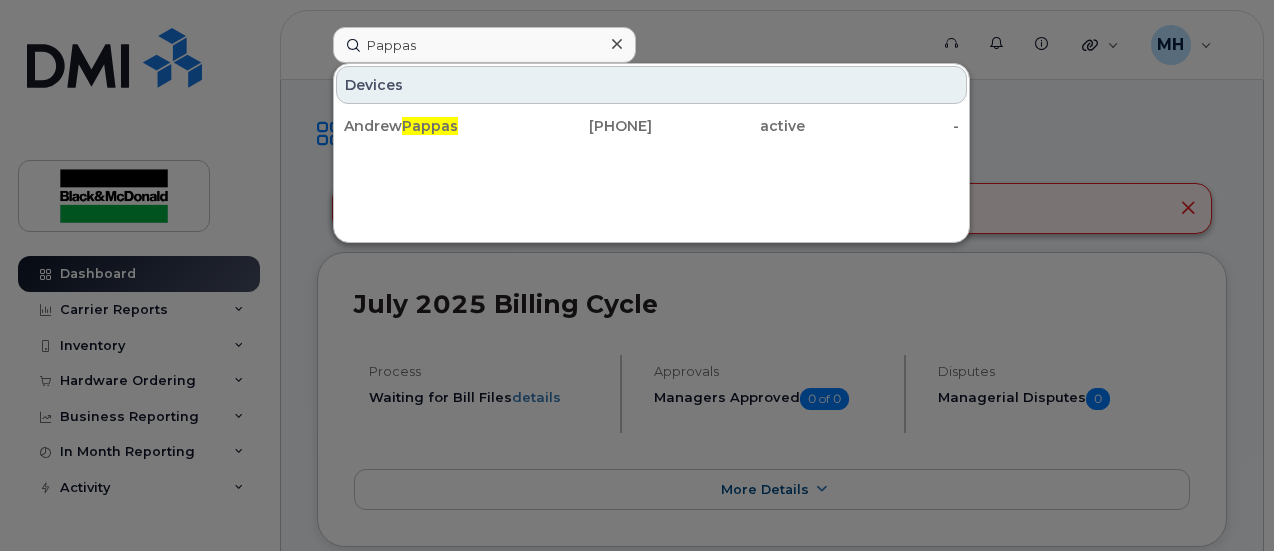drag, startPoint x: 618, startPoint y: 45, endPoint x: 596, endPoint y: 50, distance: 22.561028 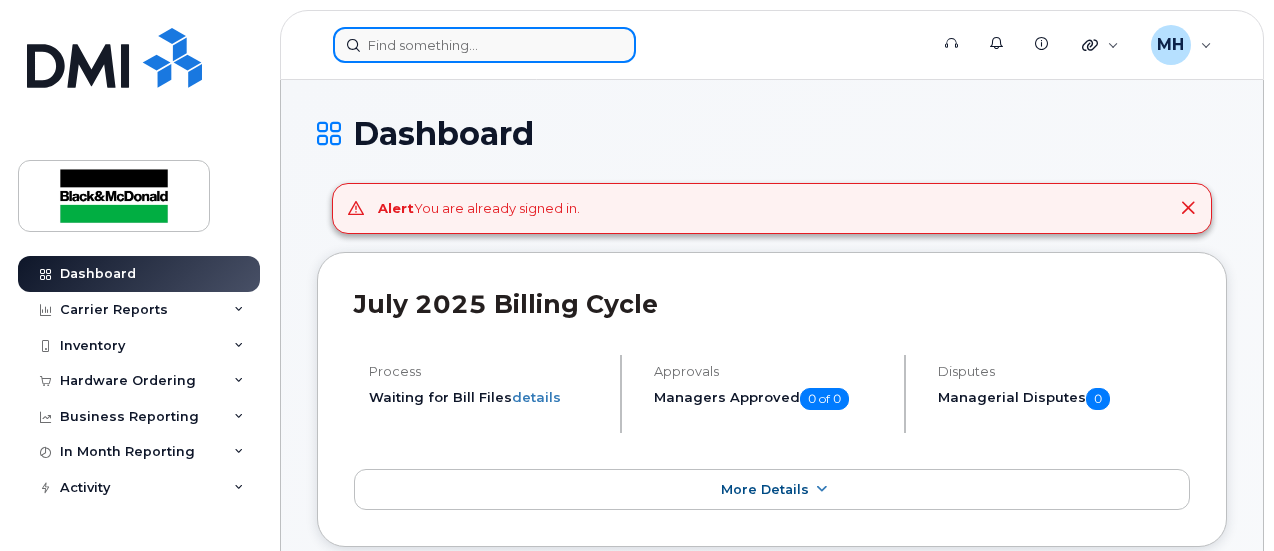 click at bounding box center (484, 45) 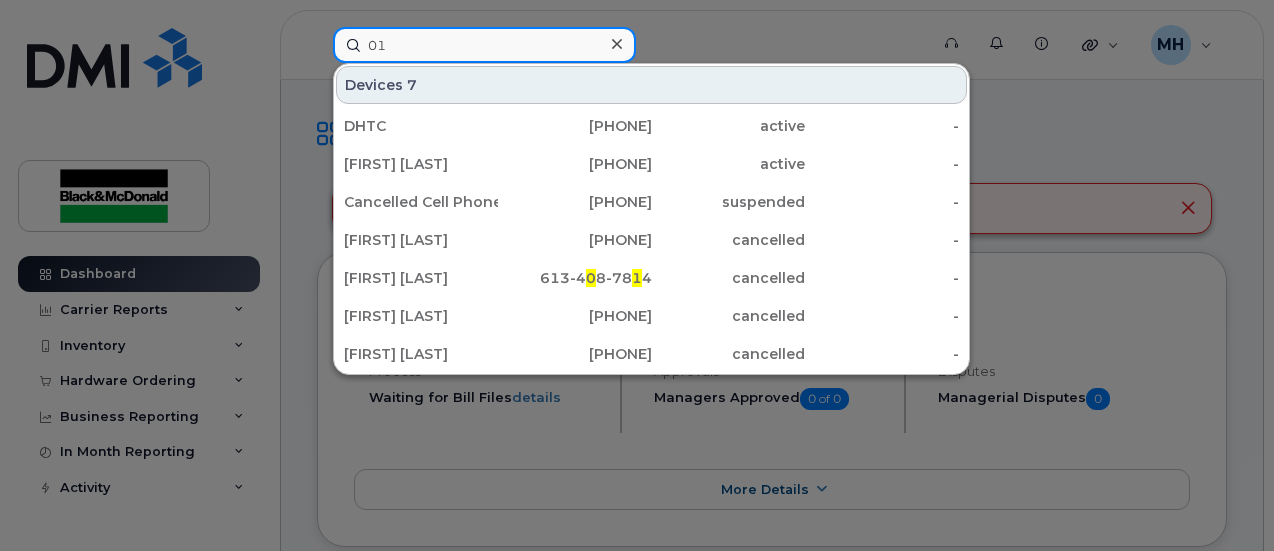type on "0" 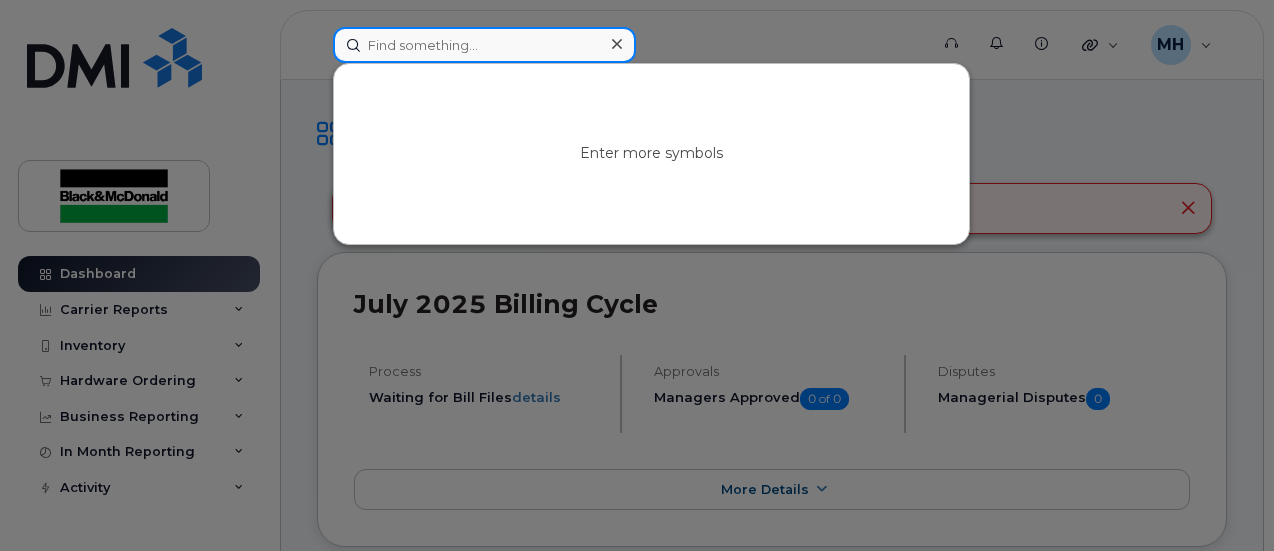 click at bounding box center [484, 45] 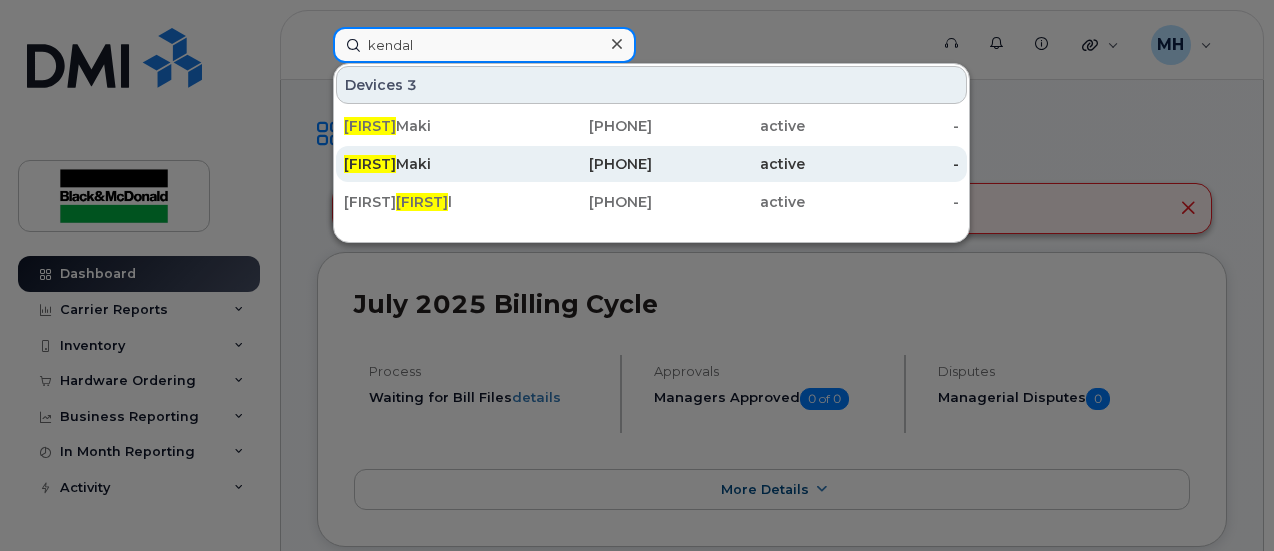 type on "kendal" 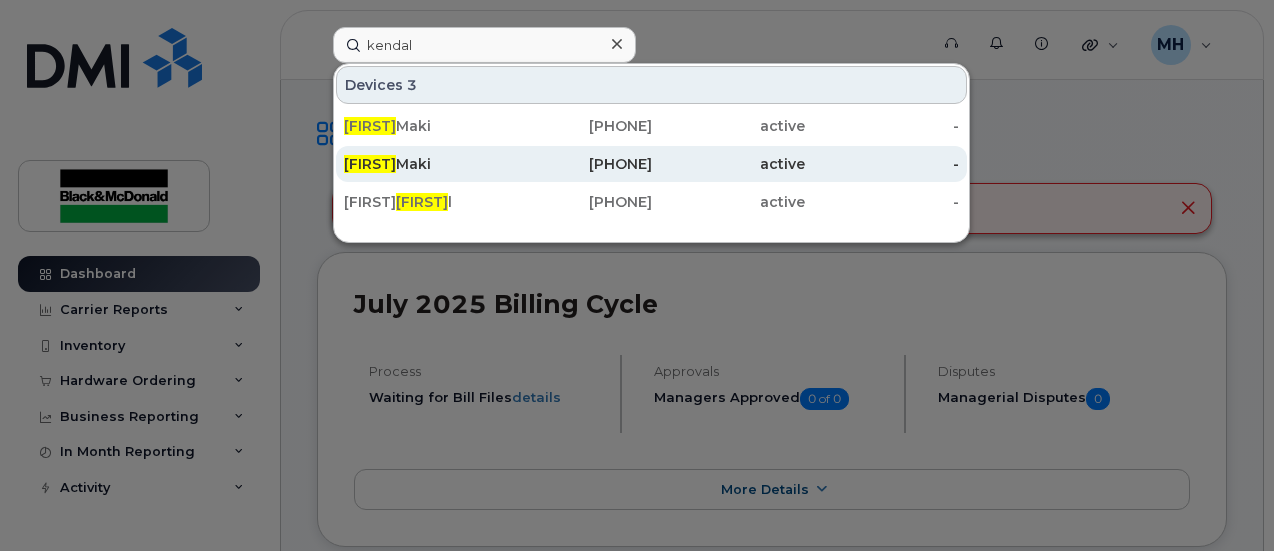 click on "[LAST] [LAST]" at bounding box center (421, 164) 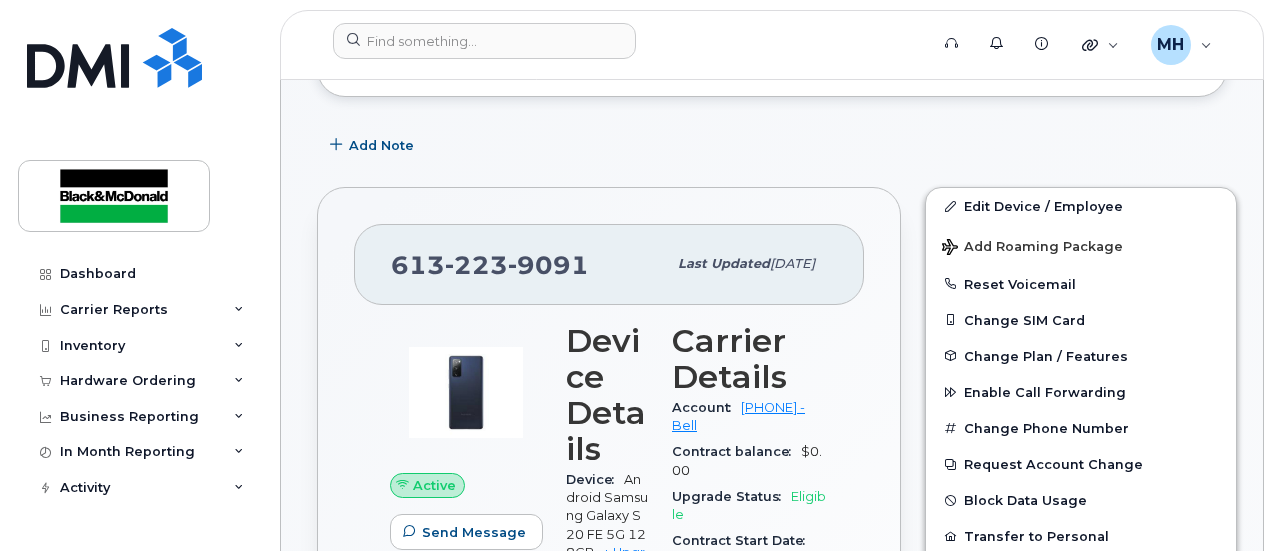scroll, scrollTop: 0, scrollLeft: 0, axis: both 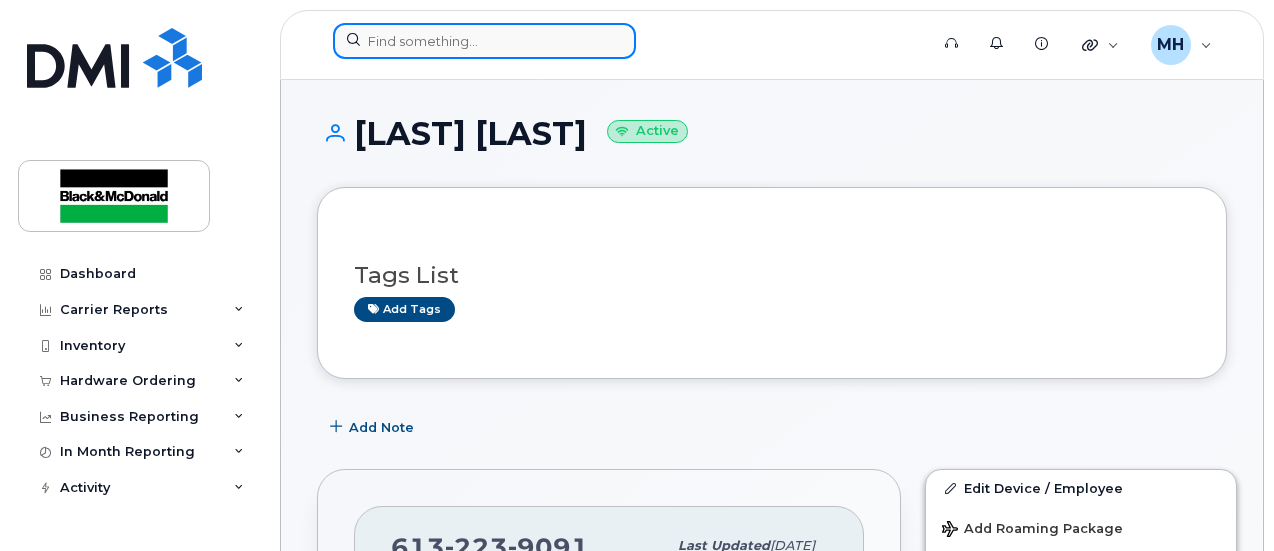 click at bounding box center [484, 41] 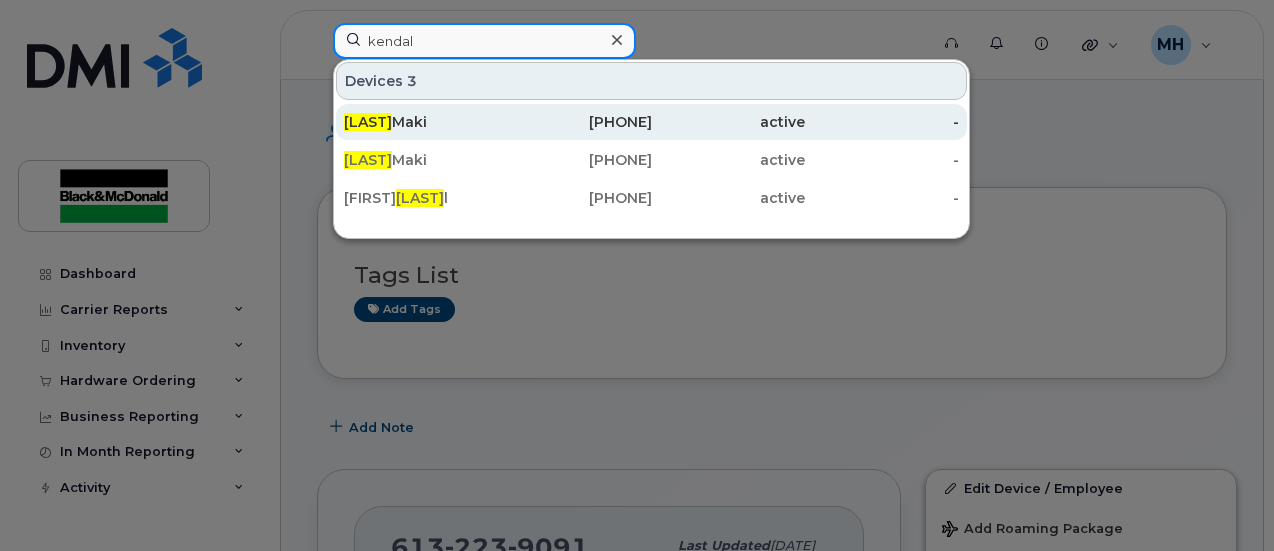 type on "kendal" 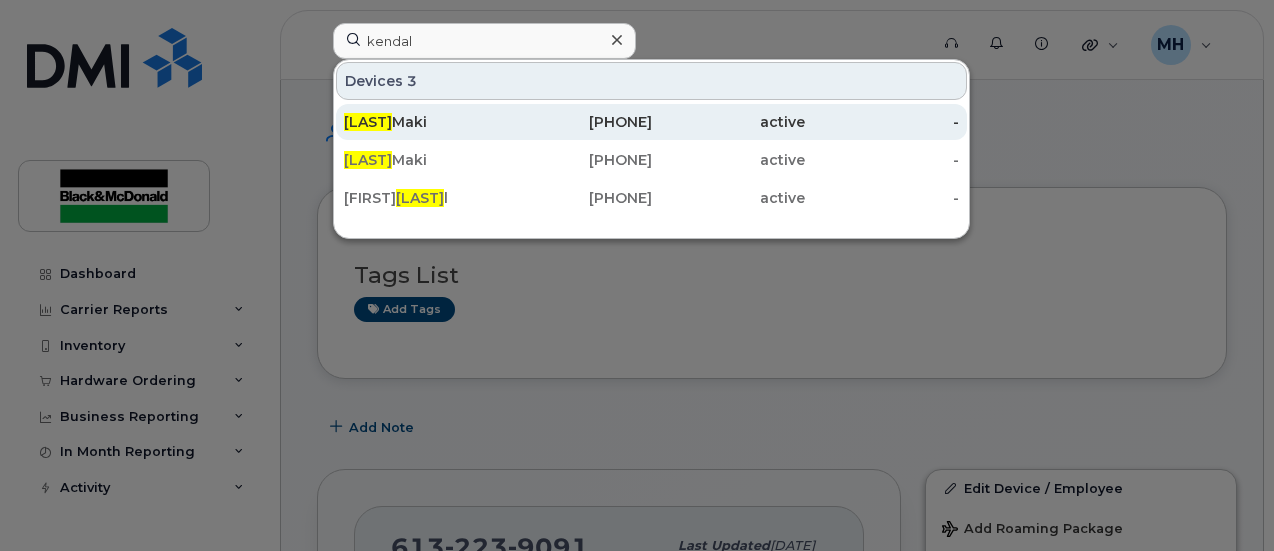 click on "[LAST] [LAST]" at bounding box center (421, 122) 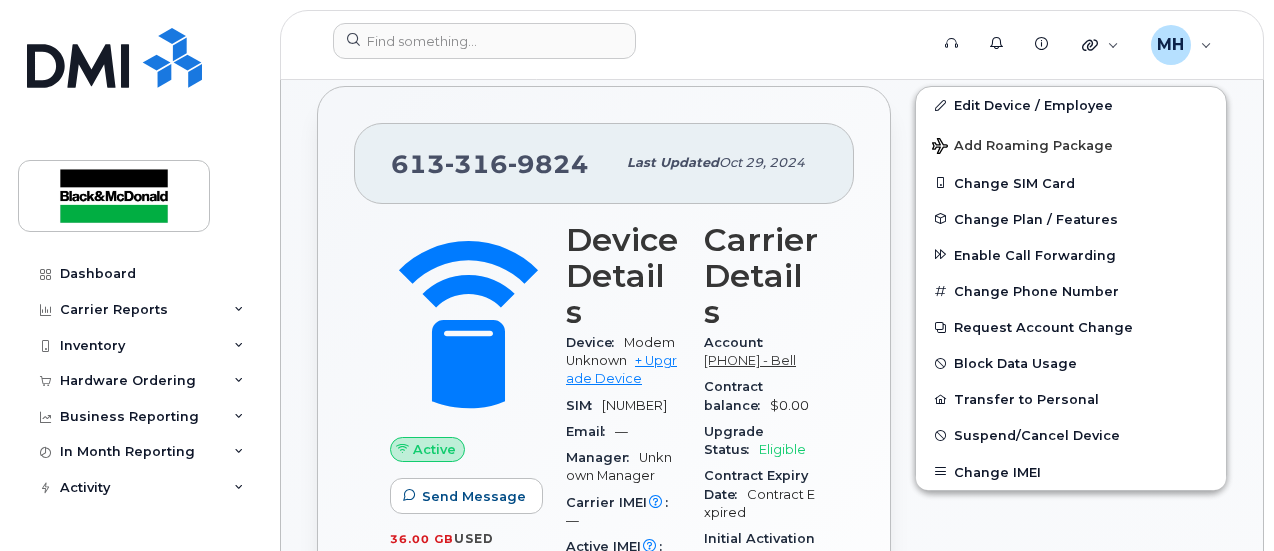scroll, scrollTop: 400, scrollLeft: 0, axis: vertical 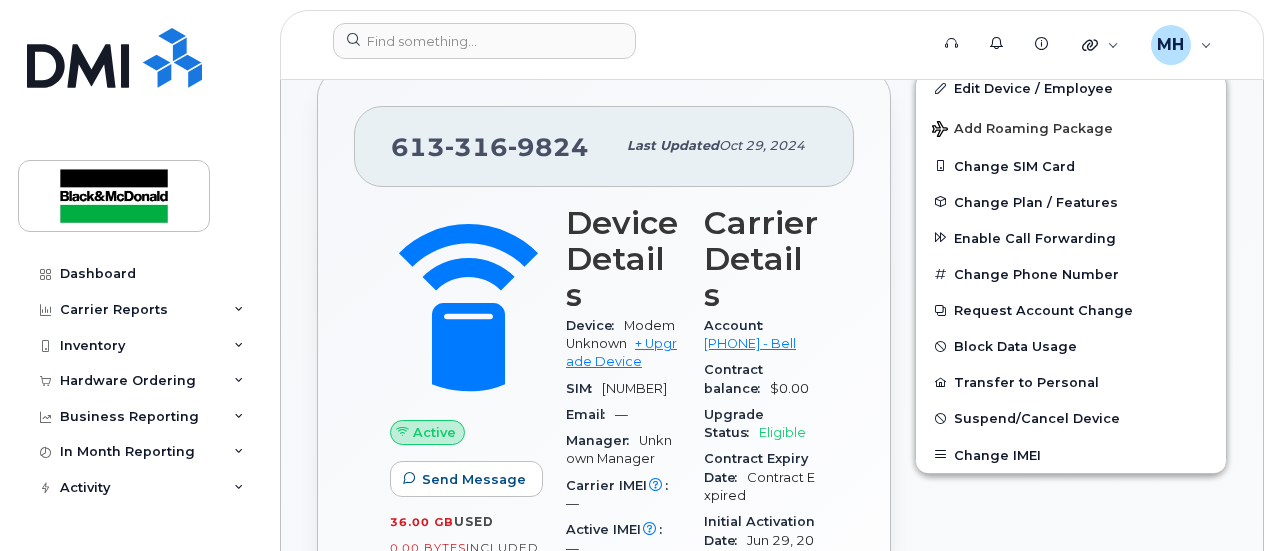 drag, startPoint x: 652, startPoint y: 327, endPoint x: 634, endPoint y: 307, distance: 26.907248 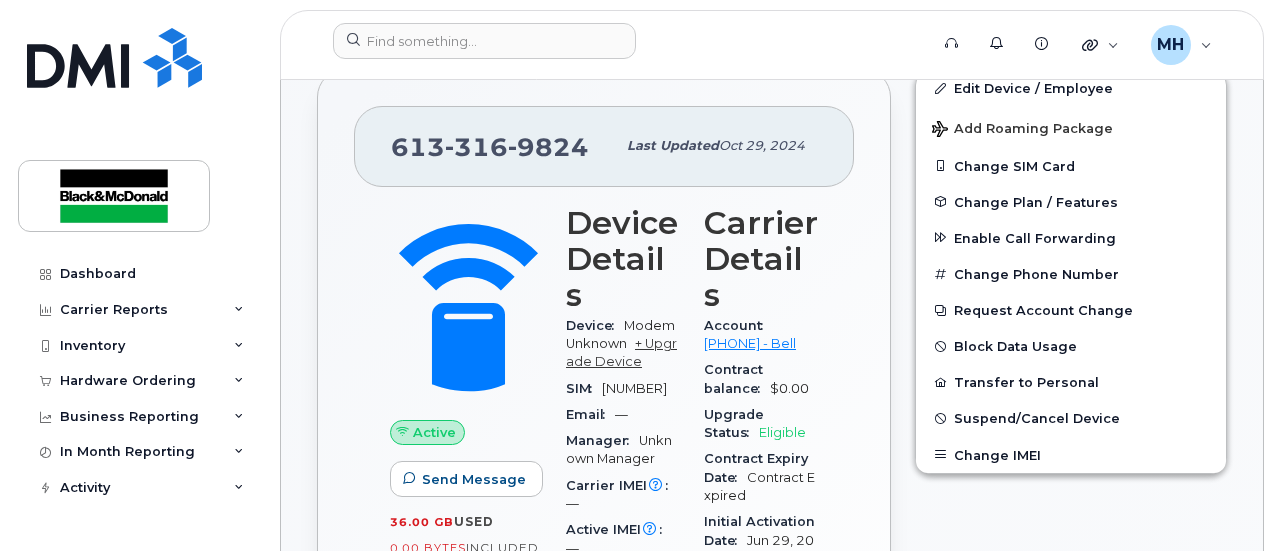 drag, startPoint x: 668, startPoint y: 323, endPoint x: 664, endPoint y: 312, distance: 11.7046995 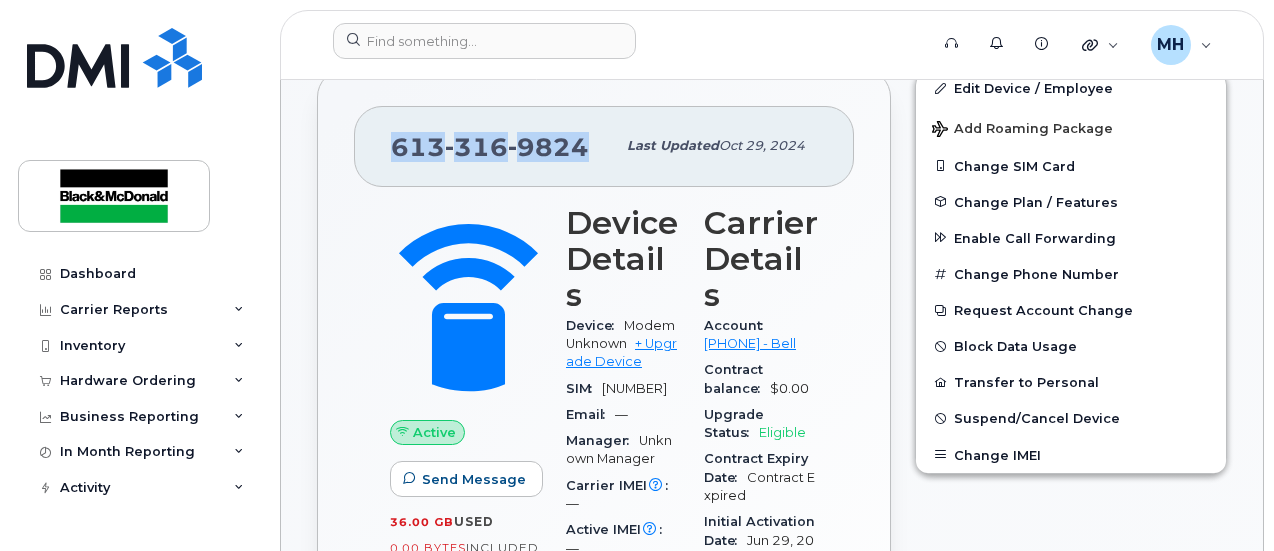 drag, startPoint x: 594, startPoint y: 137, endPoint x: 668, endPoint y: 219, distance: 110.45361 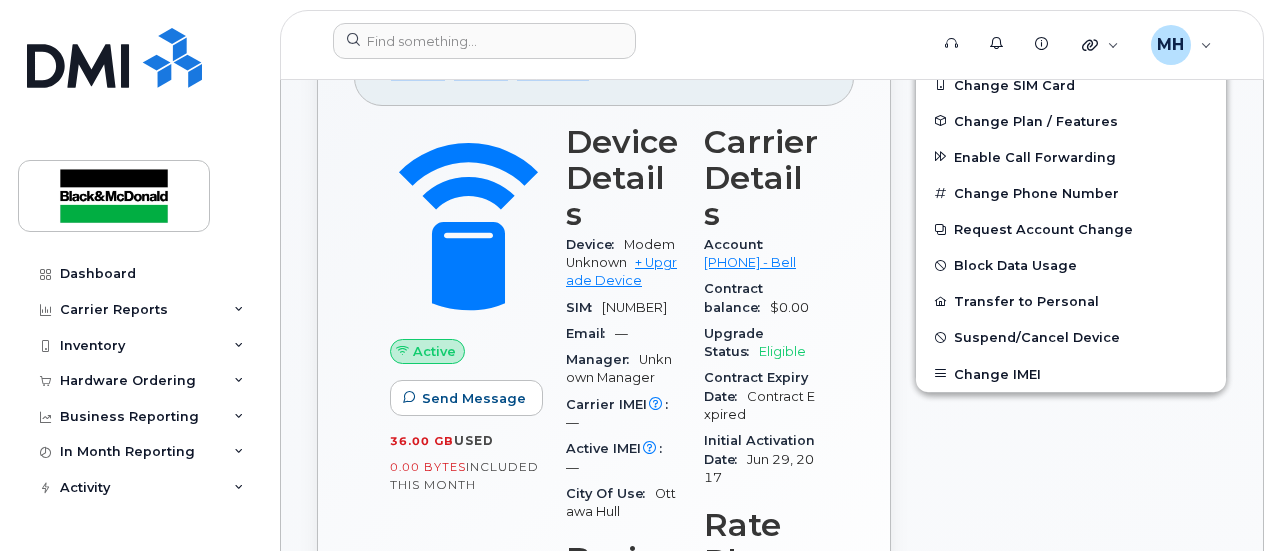 scroll, scrollTop: 500, scrollLeft: 0, axis: vertical 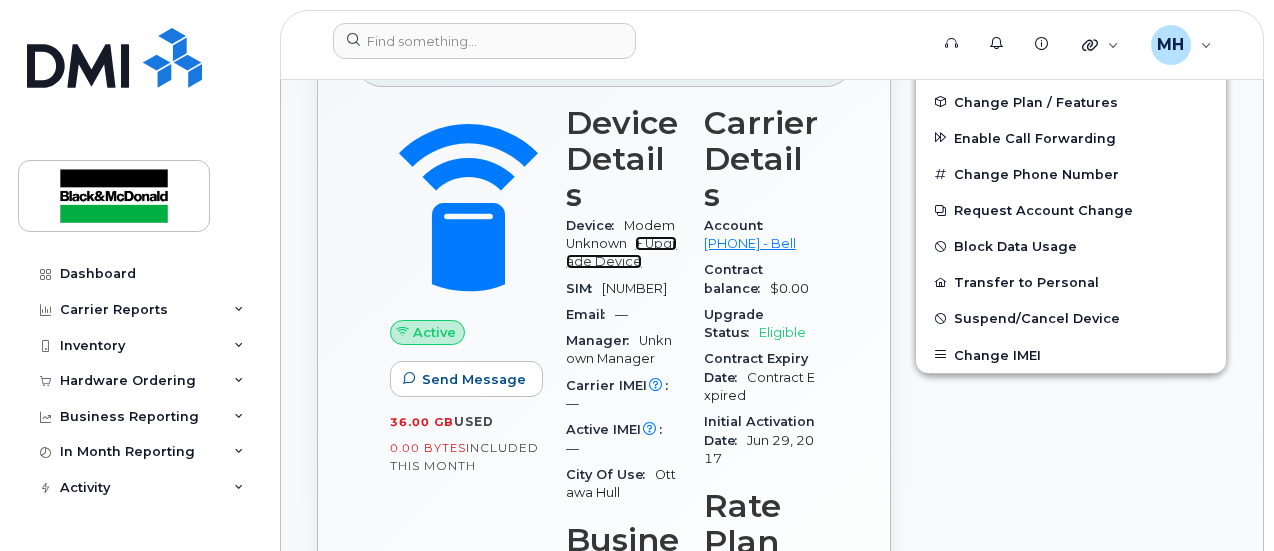 click on "+ Upgrade Device" 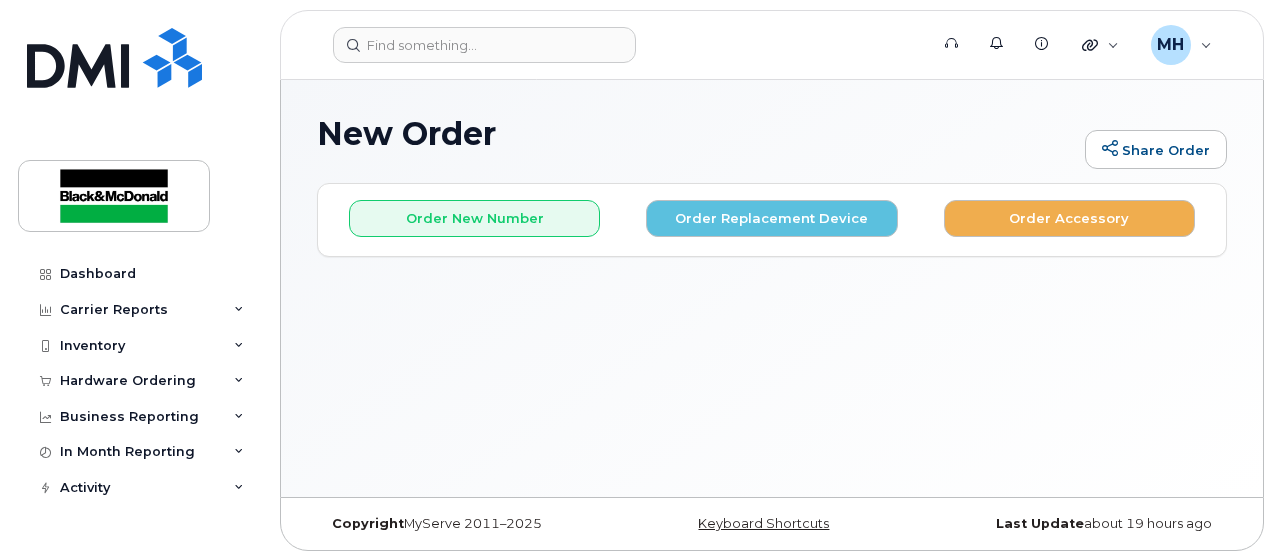 scroll, scrollTop: 0, scrollLeft: 0, axis: both 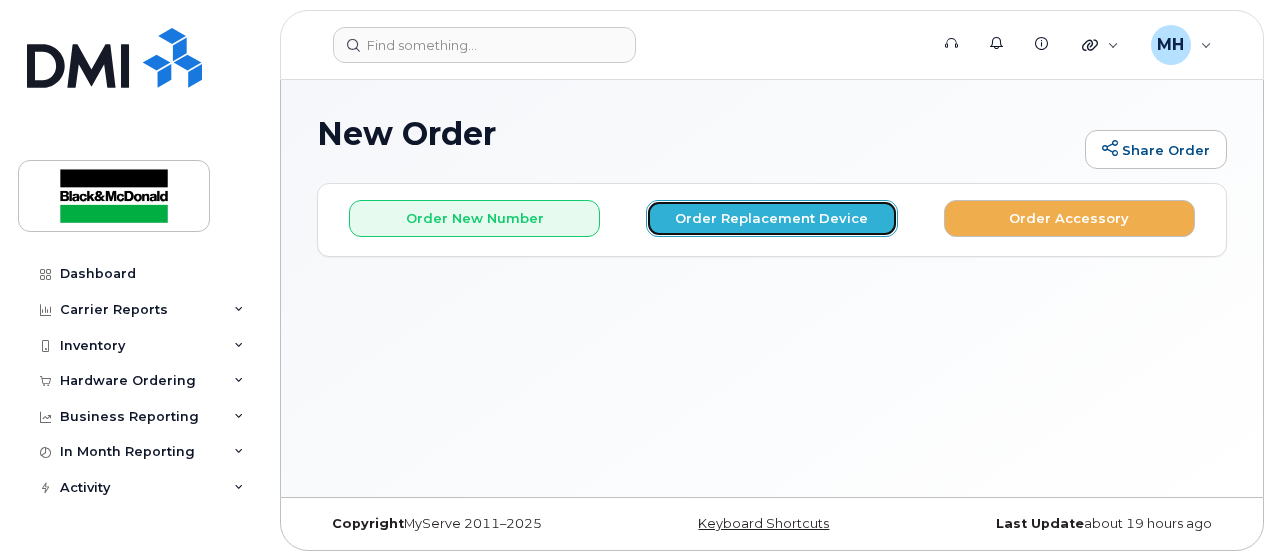 click on "Order Replacement Device" at bounding box center (771, 218) 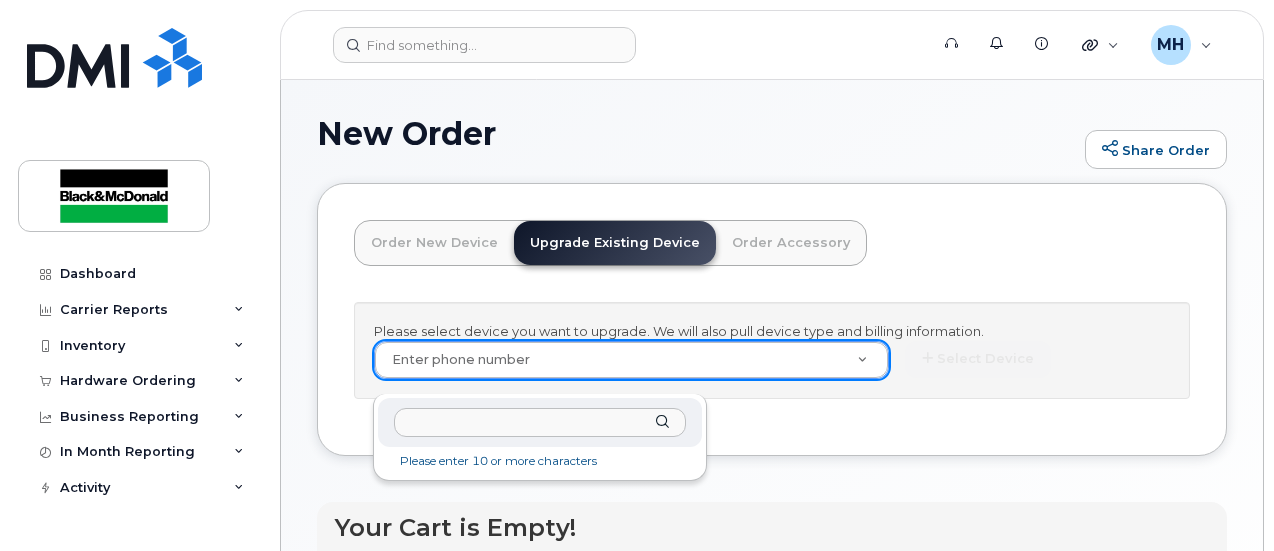 click at bounding box center [540, 422] 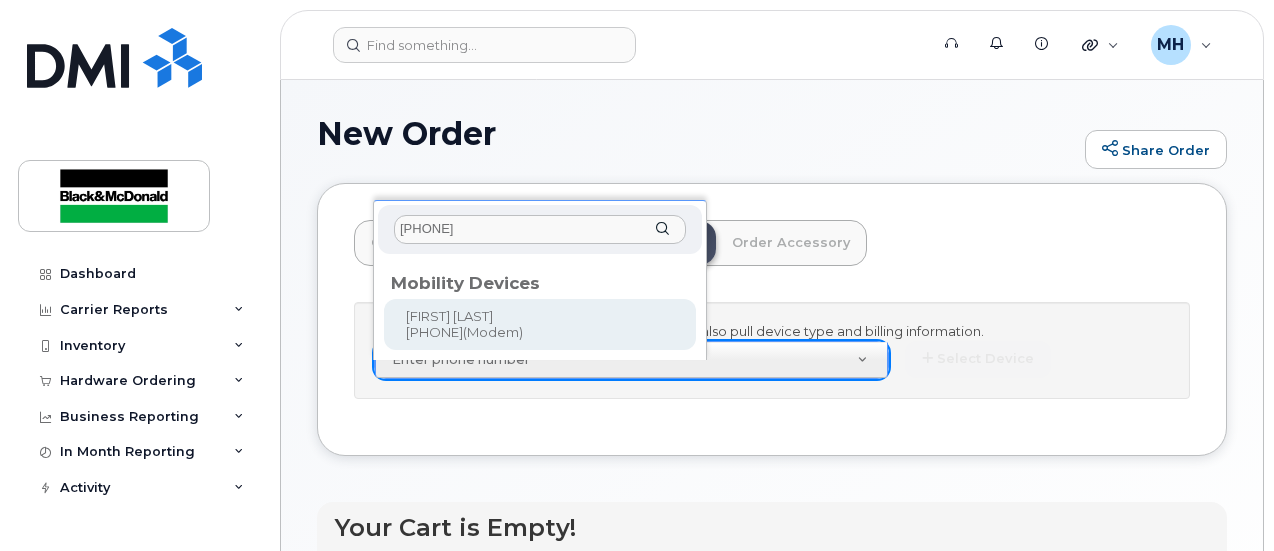 type on "6133169824" 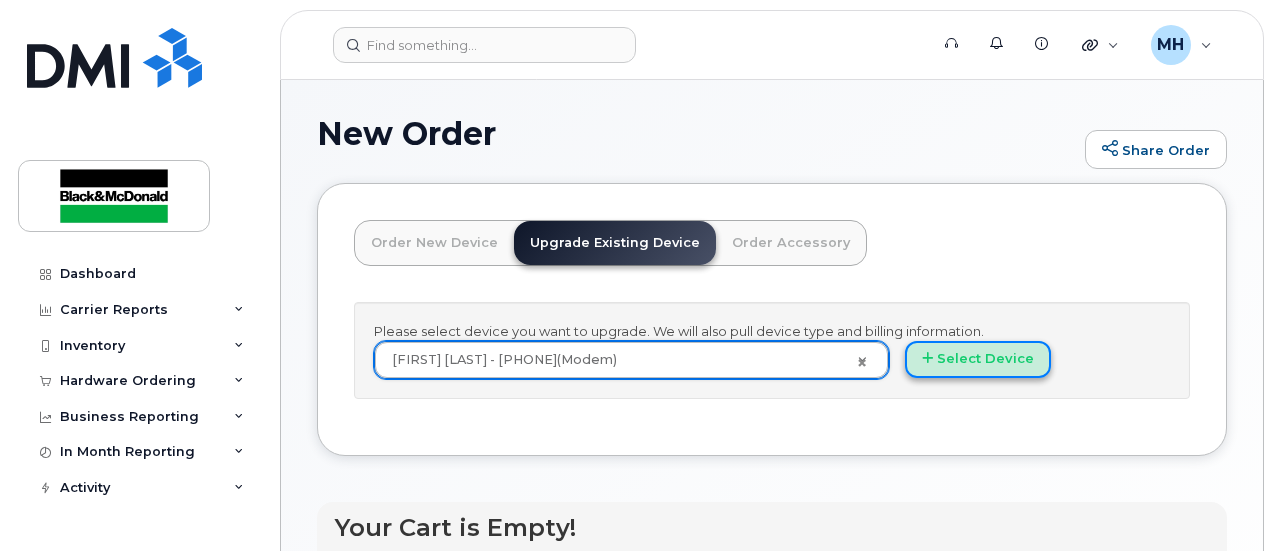 click on "Select Device" at bounding box center [978, 359] 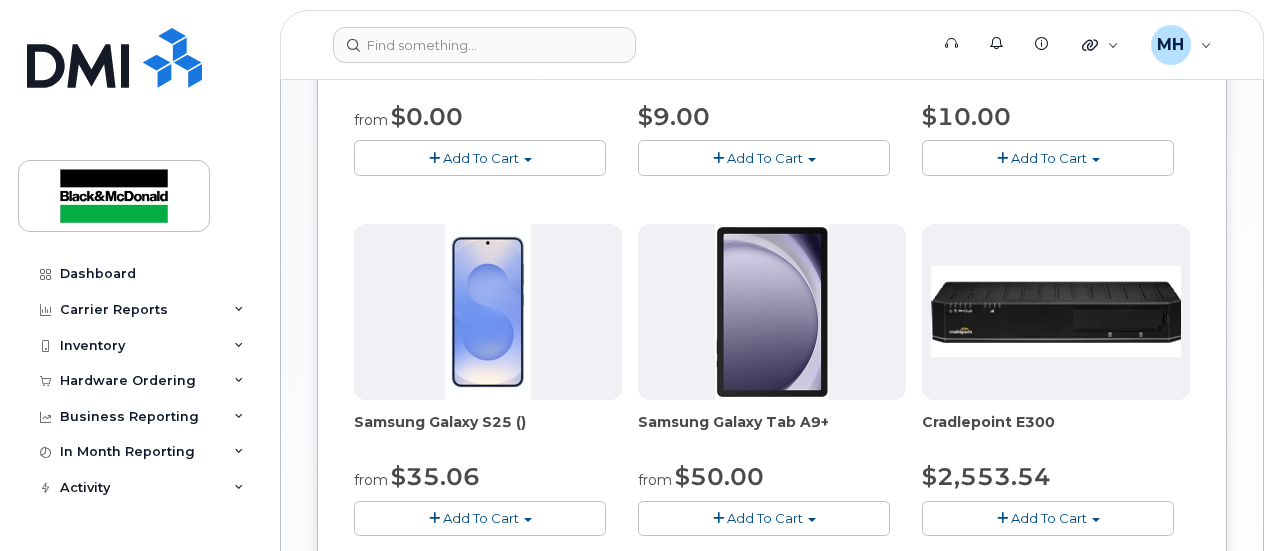 scroll, scrollTop: 931, scrollLeft: 0, axis: vertical 